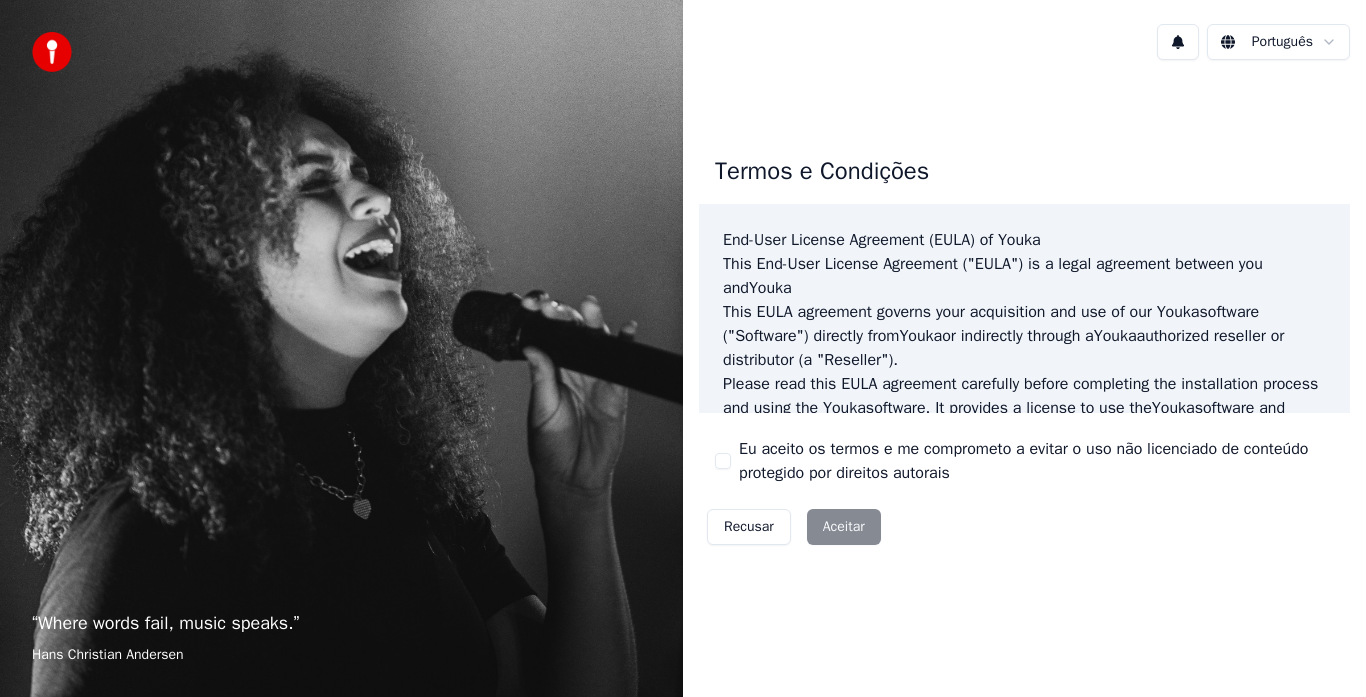scroll, scrollTop: 0, scrollLeft: 0, axis: both 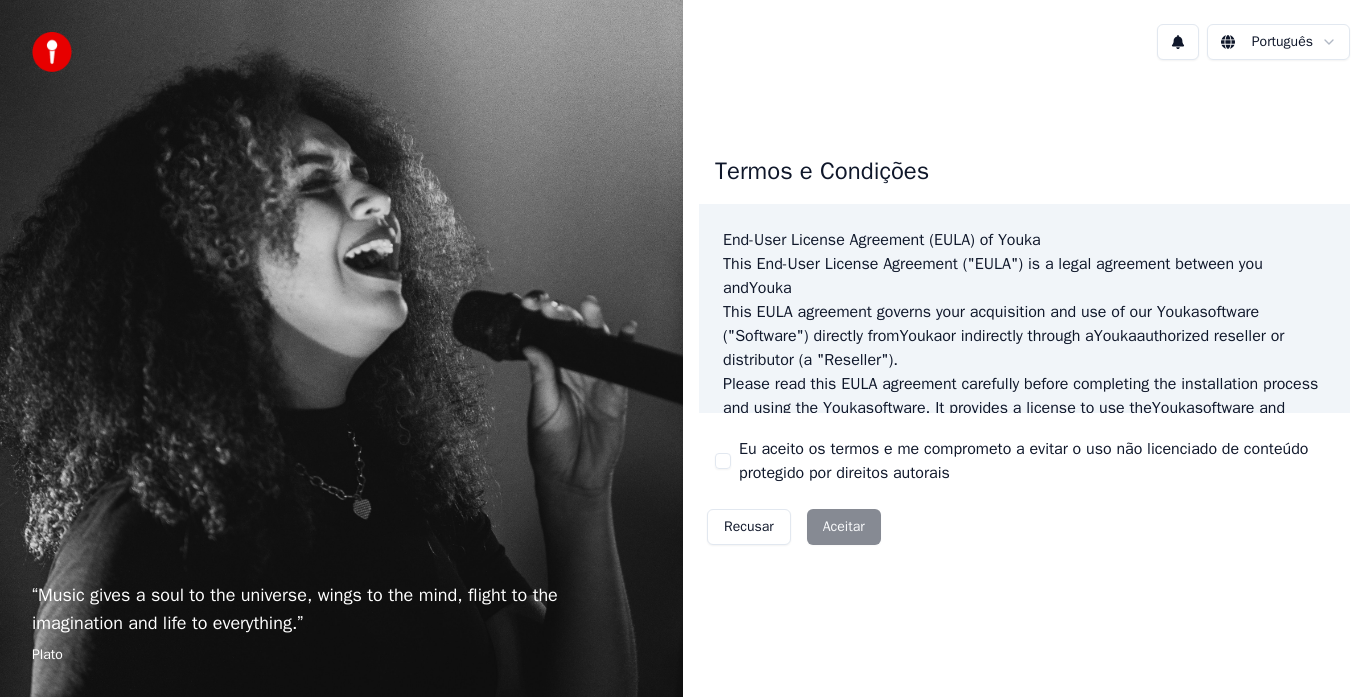 click on "Recusar Aceitar" at bounding box center [794, 527] 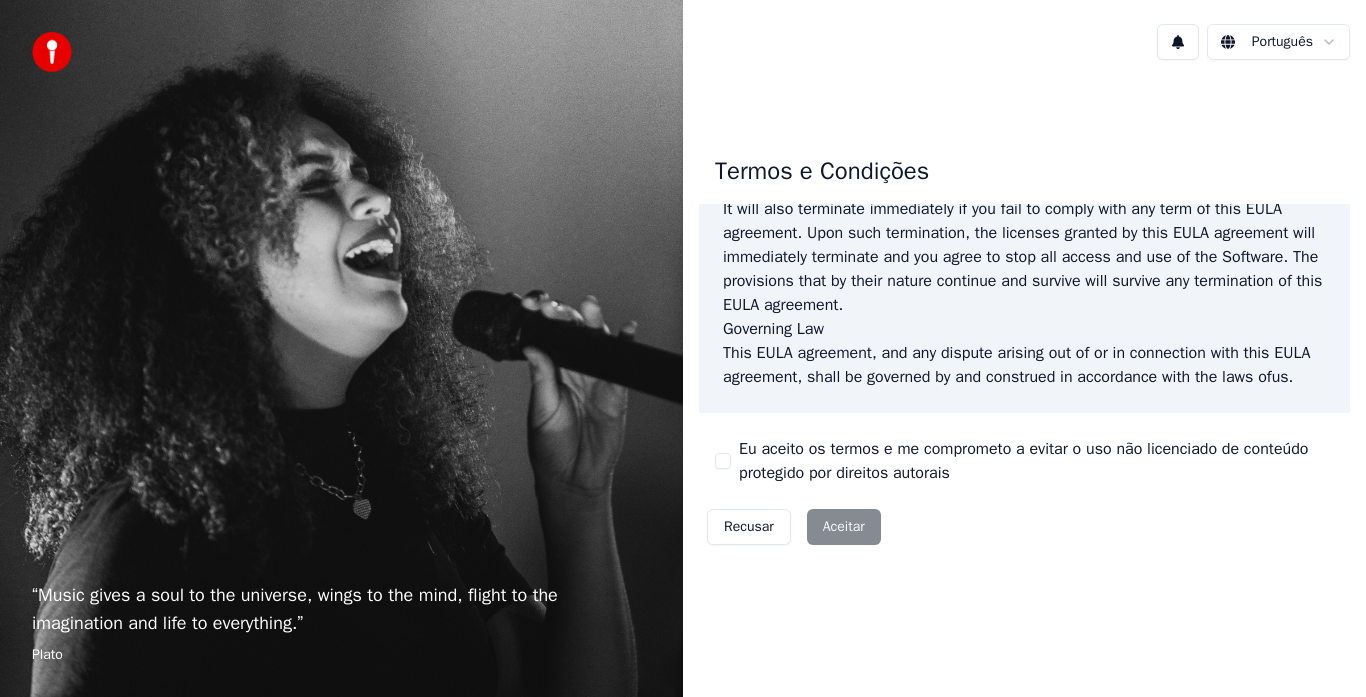 scroll, scrollTop: 1375, scrollLeft: 0, axis: vertical 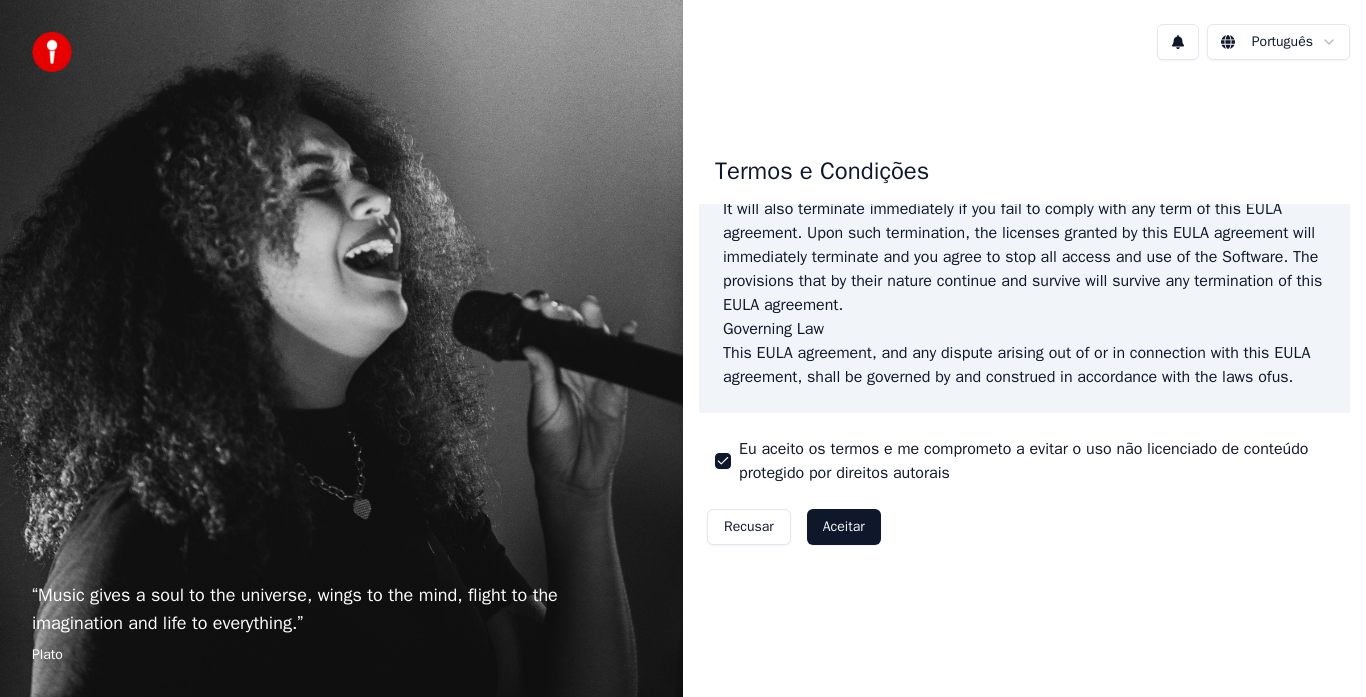 click on "Aceitar" at bounding box center (844, 527) 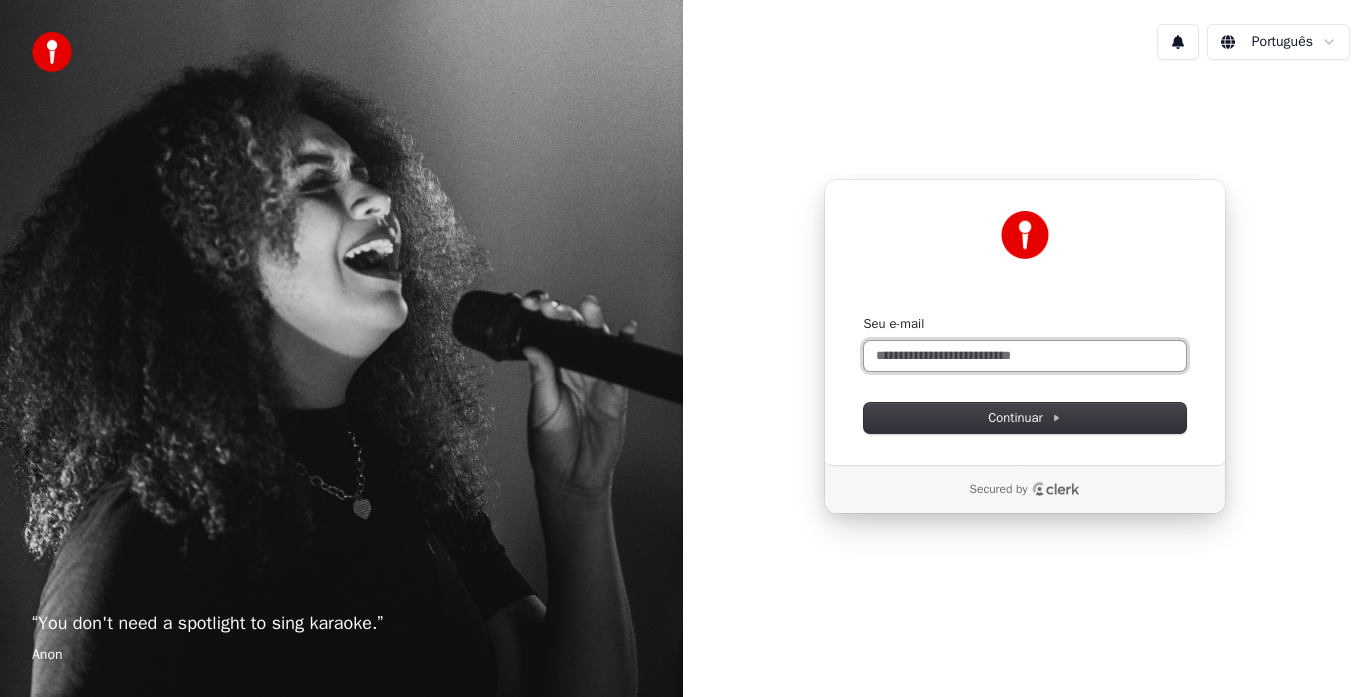 click on "Seu e-mail" at bounding box center (1025, 356) 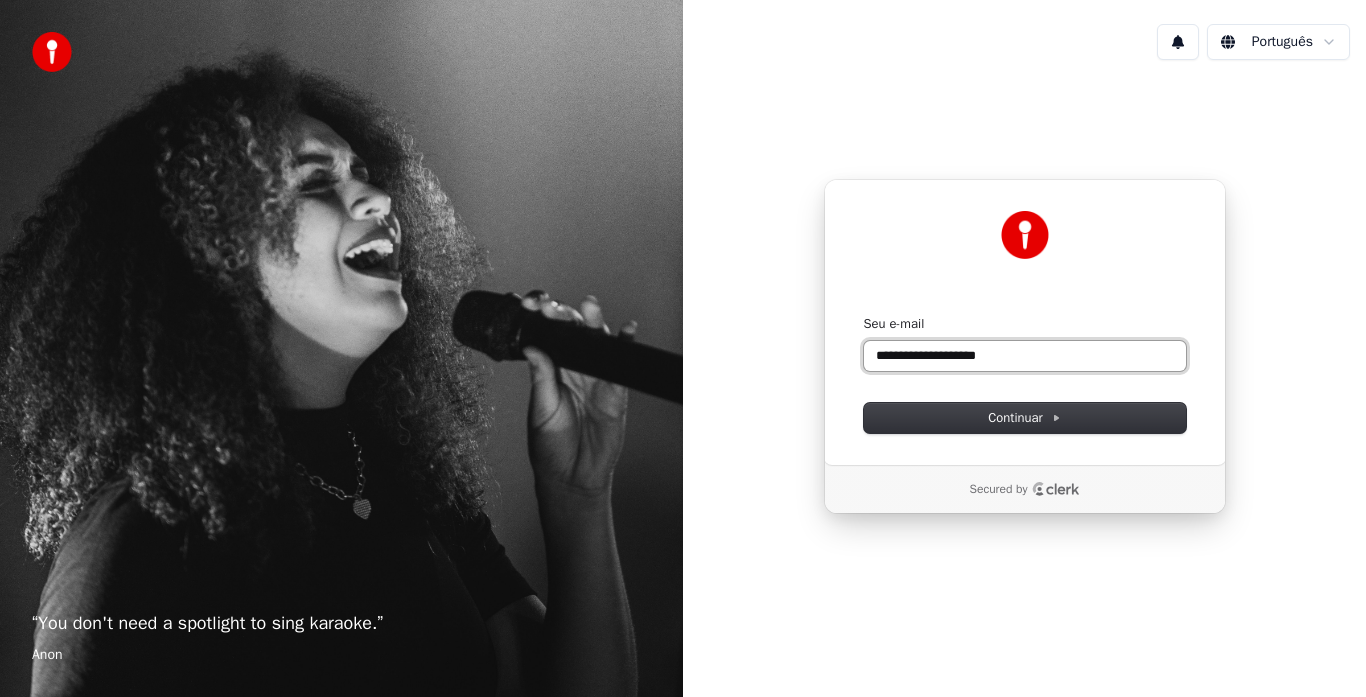 click at bounding box center [864, 315] 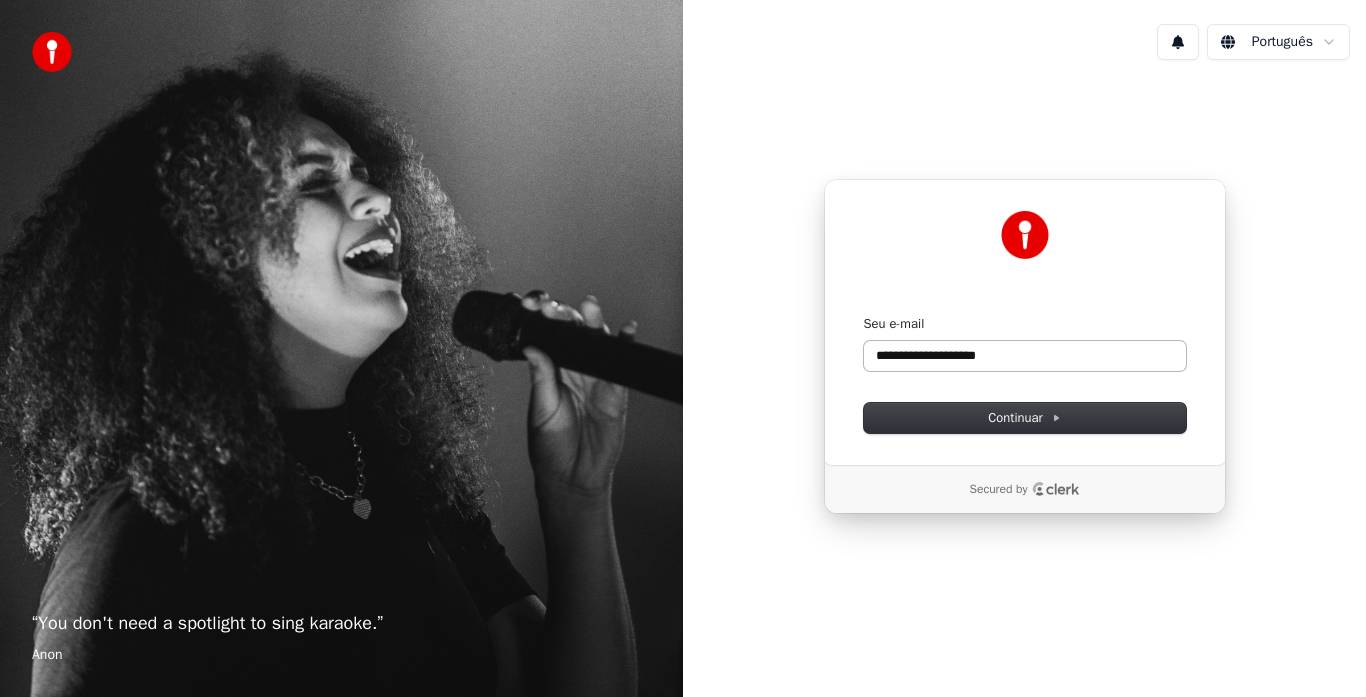 type on "**********" 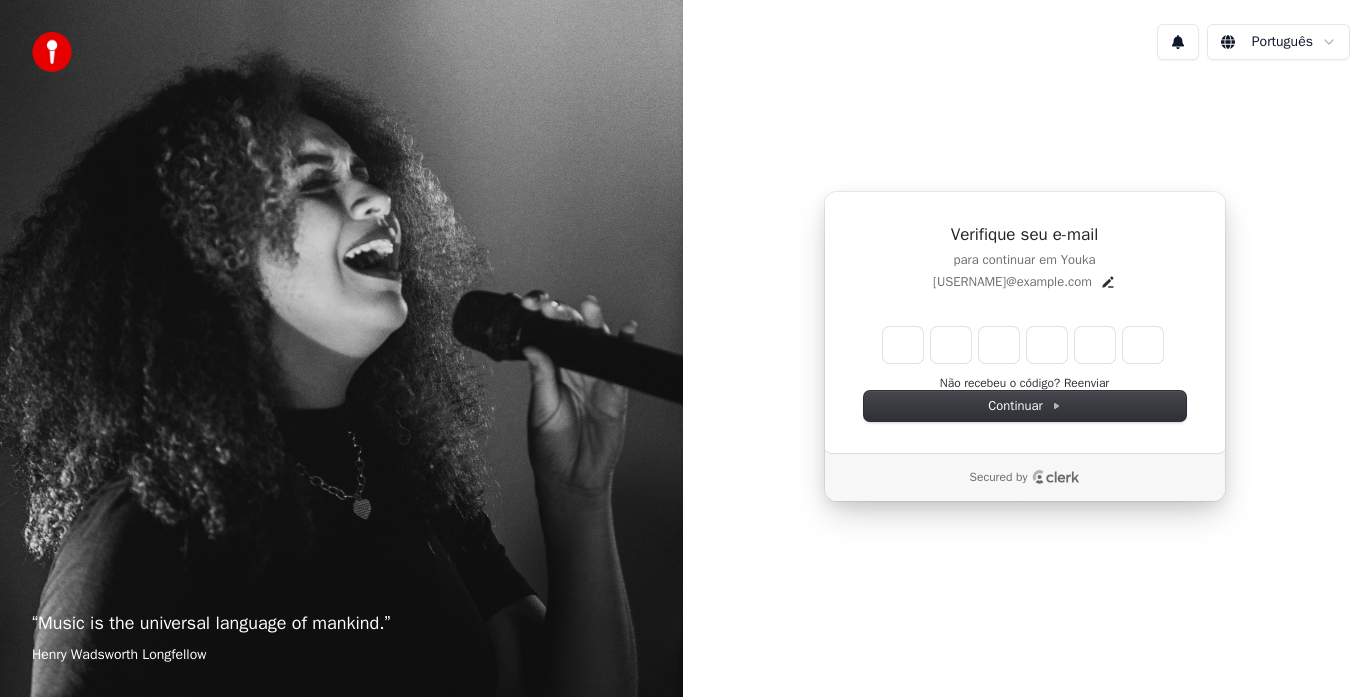 type on "*" 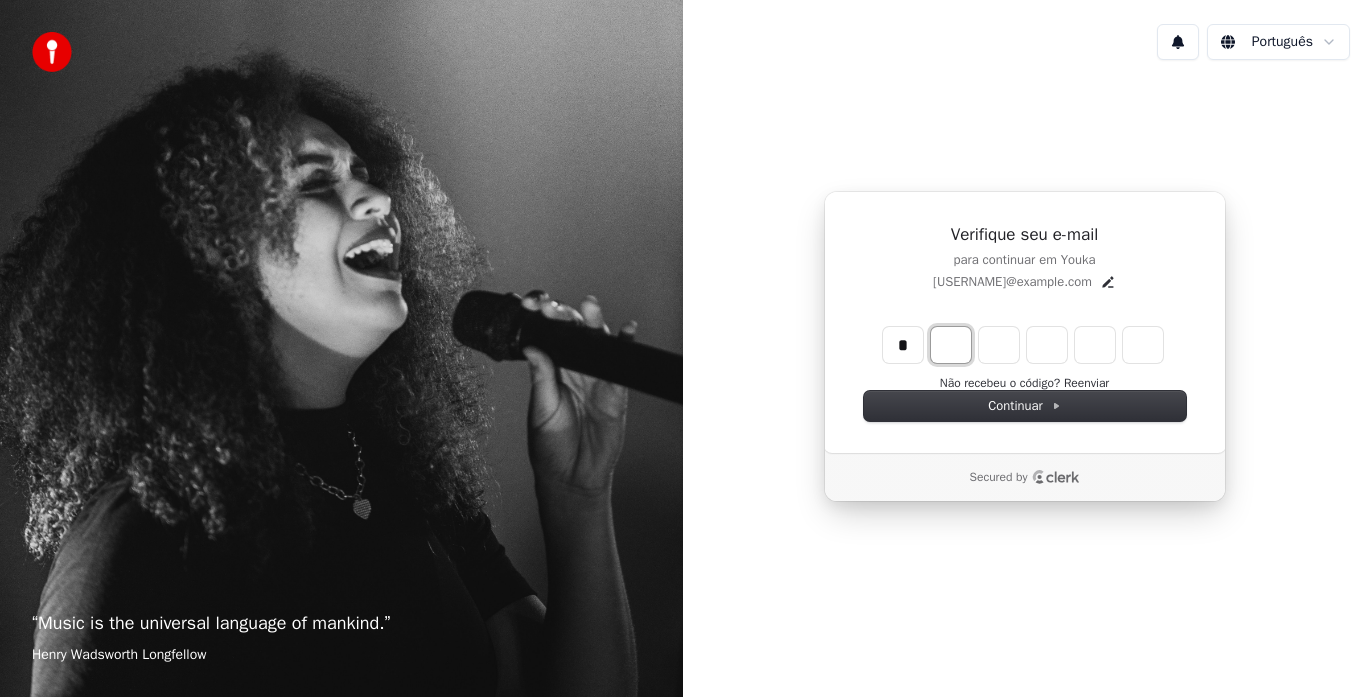 type on "*" 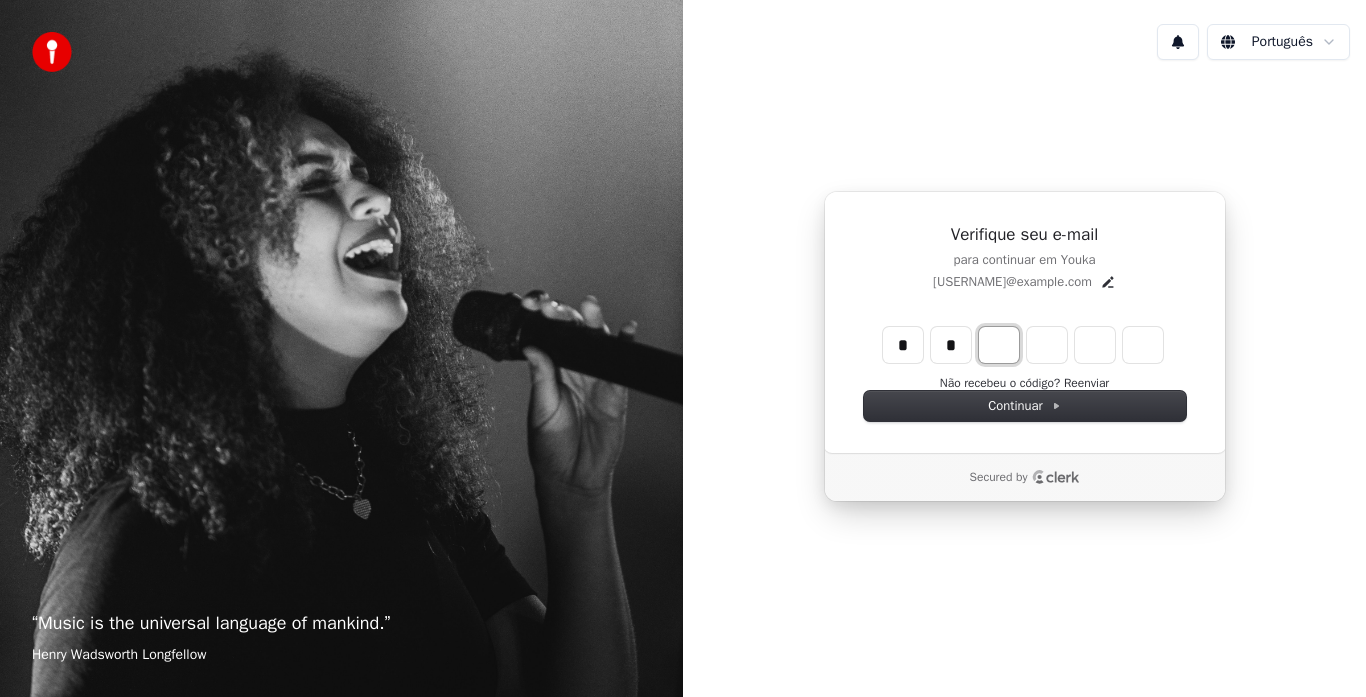 type on "**" 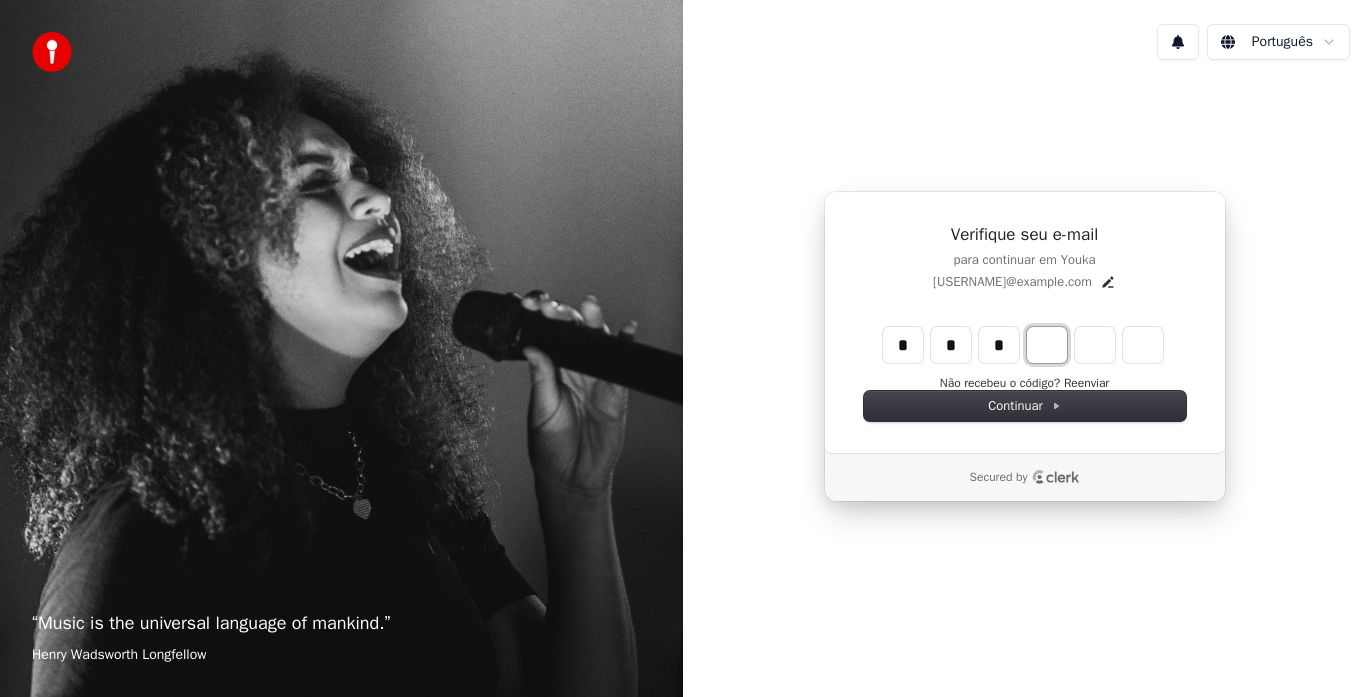 type on "***" 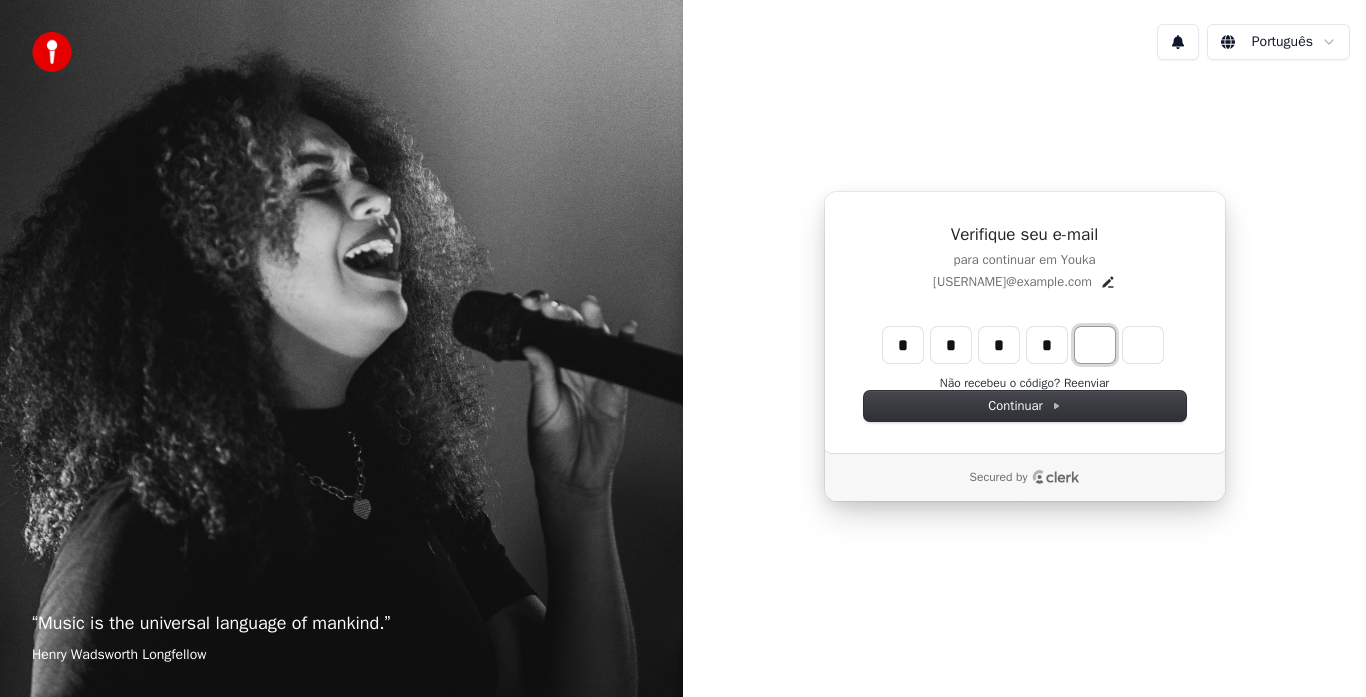 type on "****" 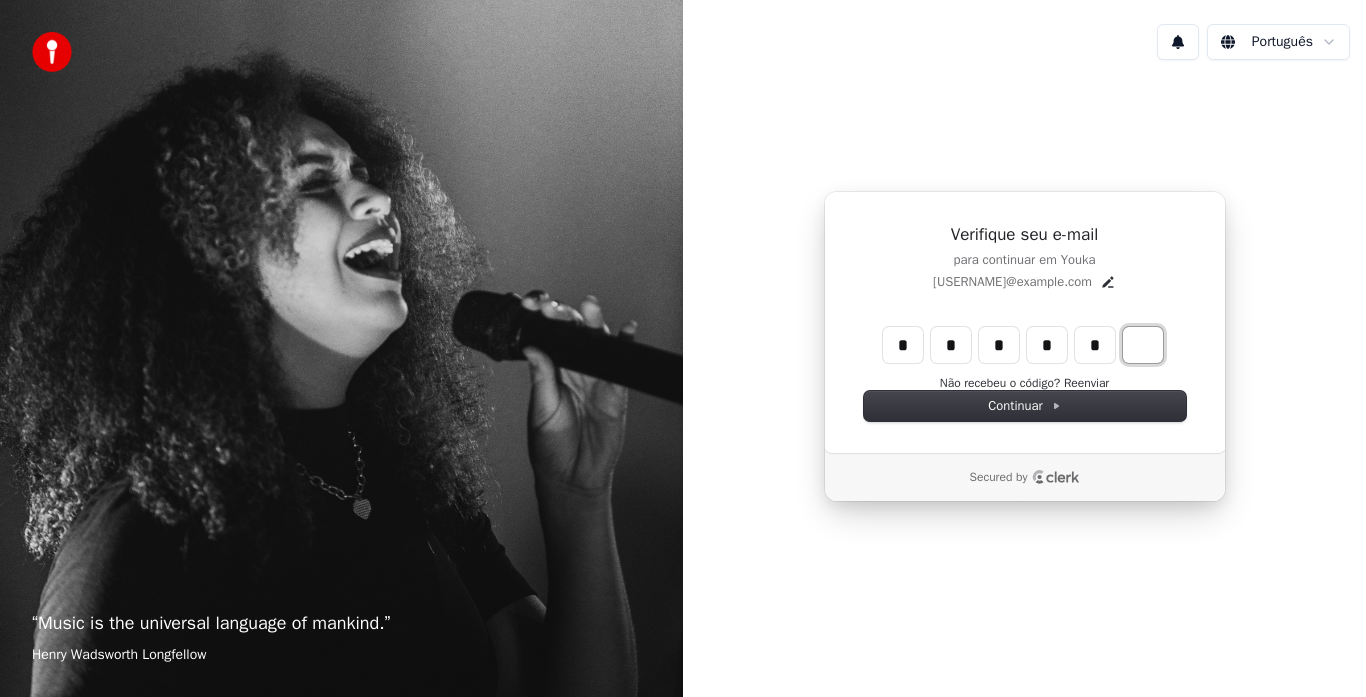 type on "******" 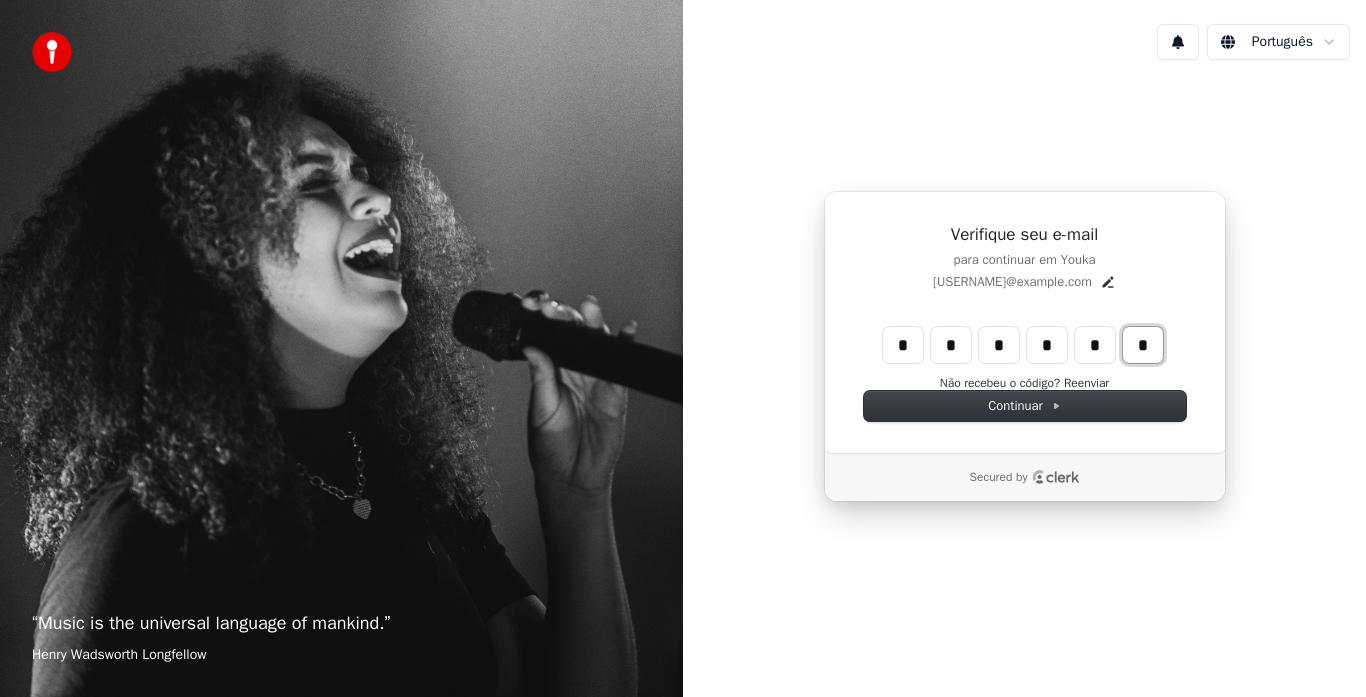 type on "*" 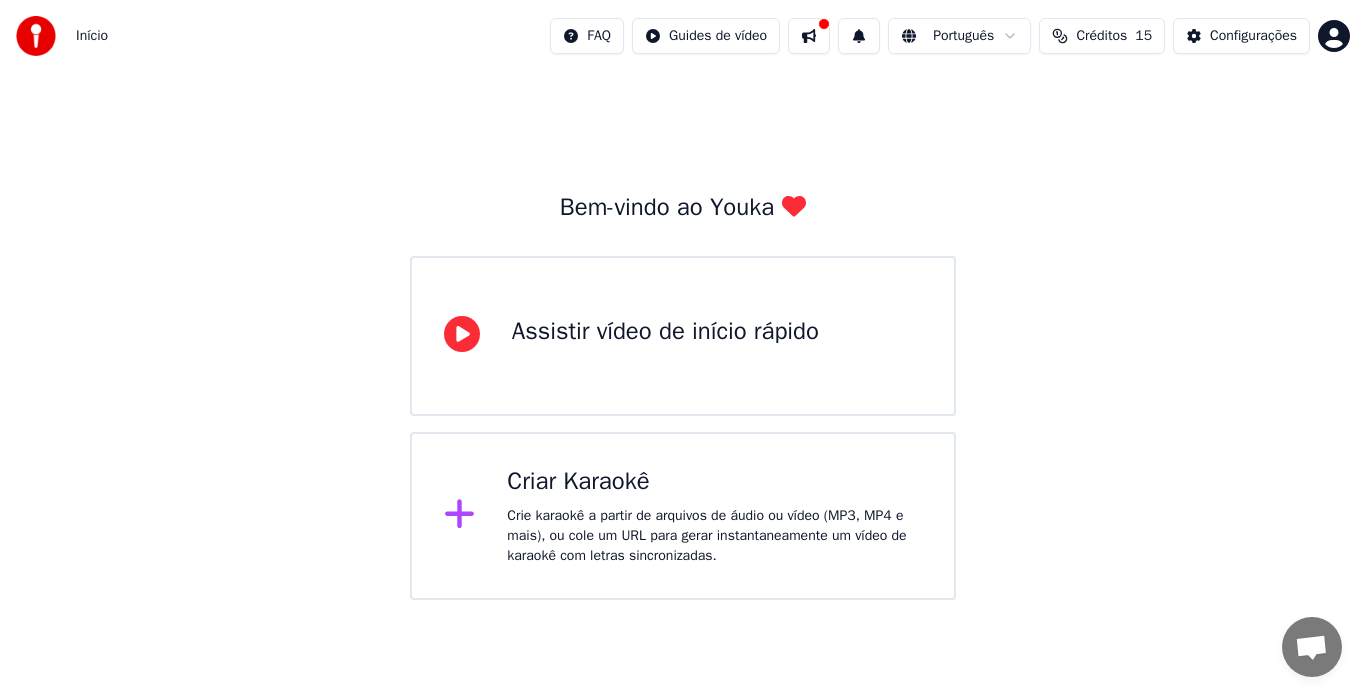 click on "Assistir vídeo de início rápido" at bounding box center [683, 336] 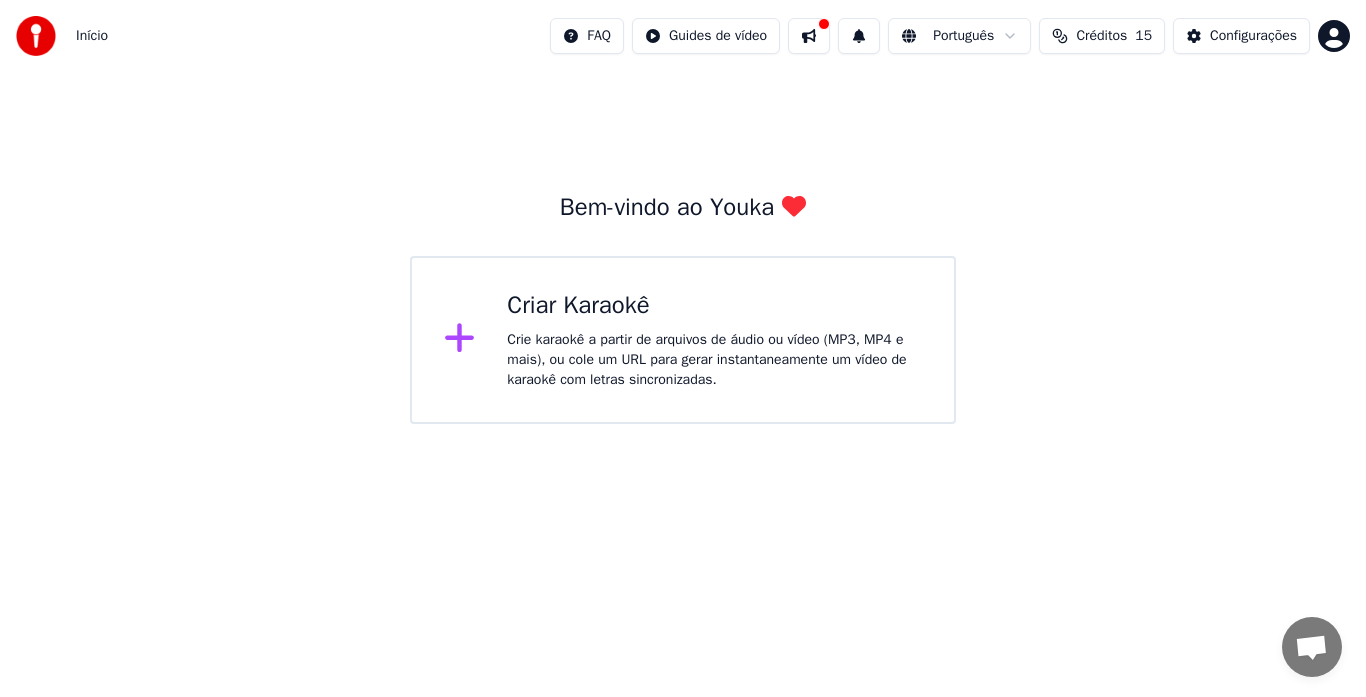 click on "Crie karaokê a partir de arquivos de áudio ou vídeo (MP3, MP4 e mais), ou cole um URL para gerar instantaneamente um vídeo de karaokê com letras sincronizadas." at bounding box center (714, 360) 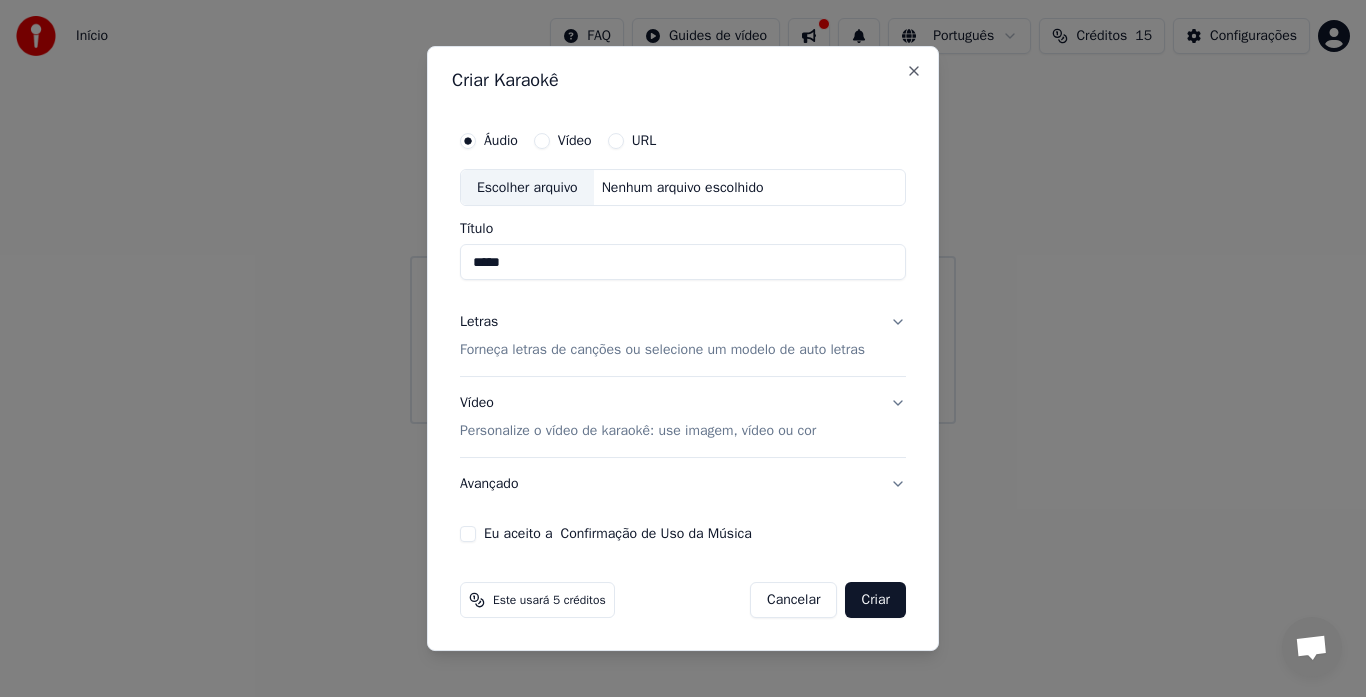 click on "Escolher arquivo" at bounding box center (527, 188) 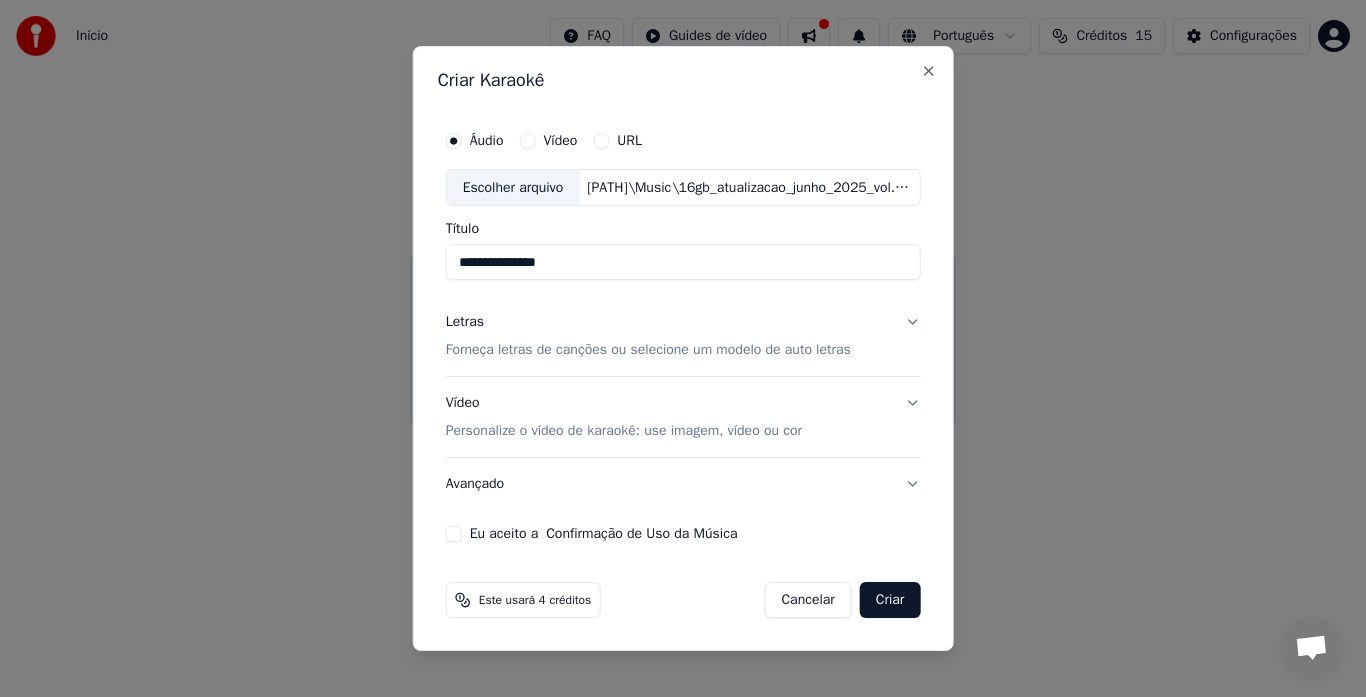 click on "**********" at bounding box center (683, 263) 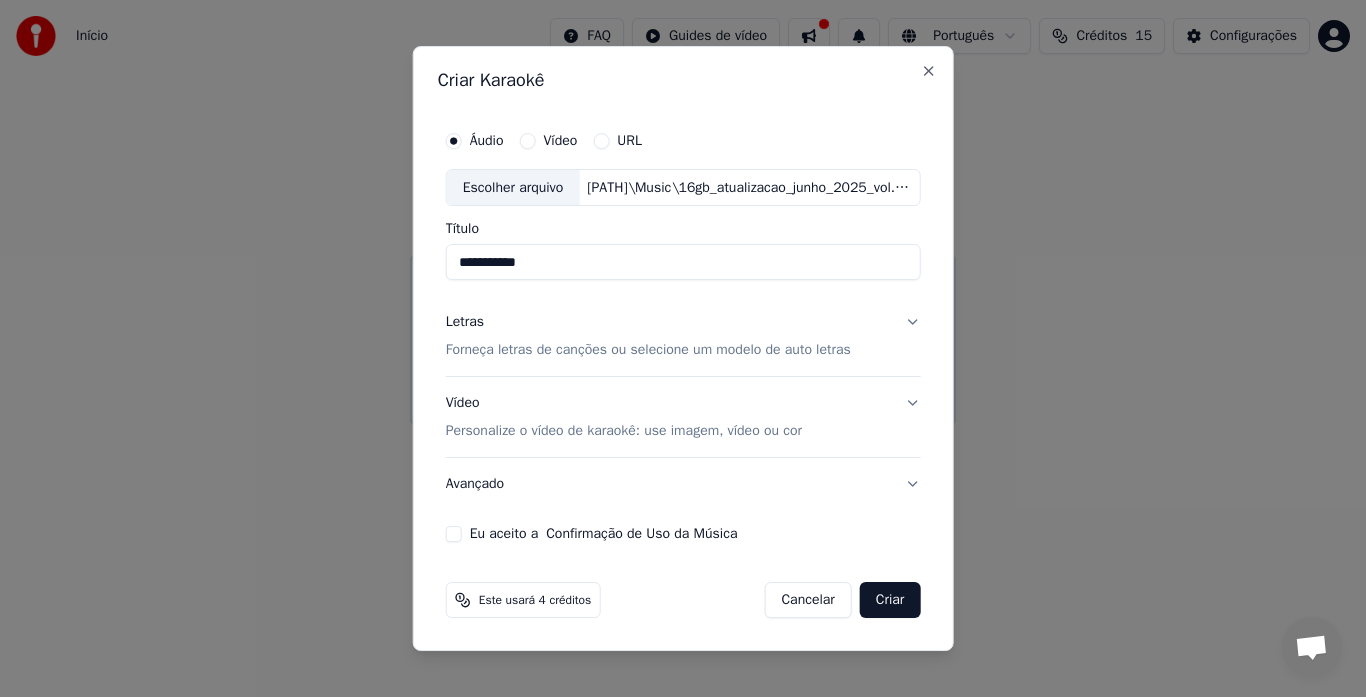 type on "**********" 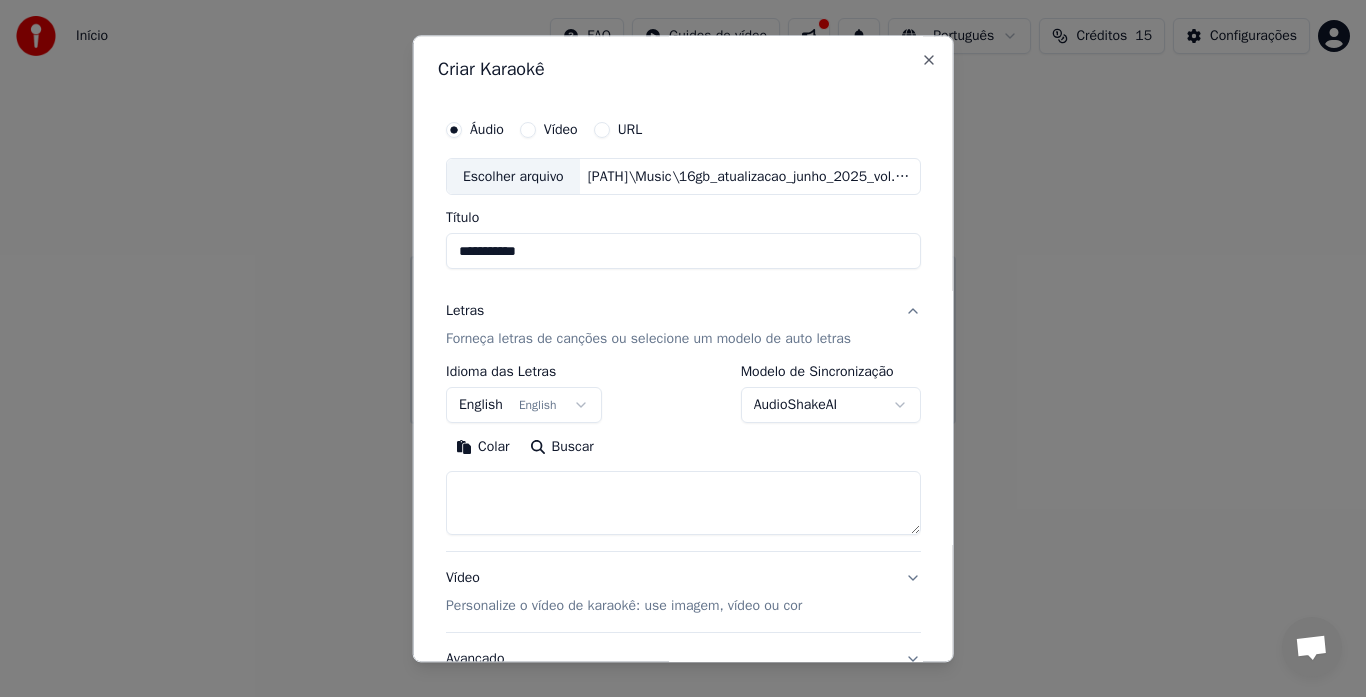 click on "English English" at bounding box center (524, 406) 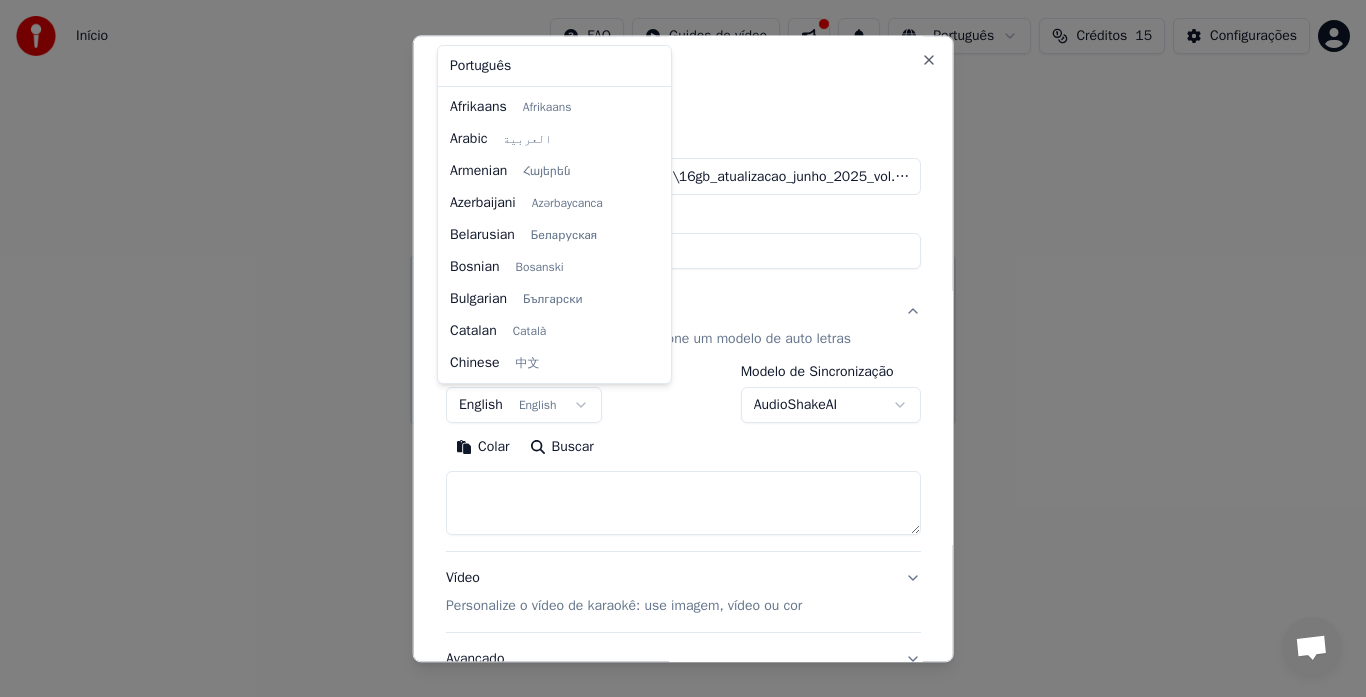 scroll, scrollTop: 160, scrollLeft: 0, axis: vertical 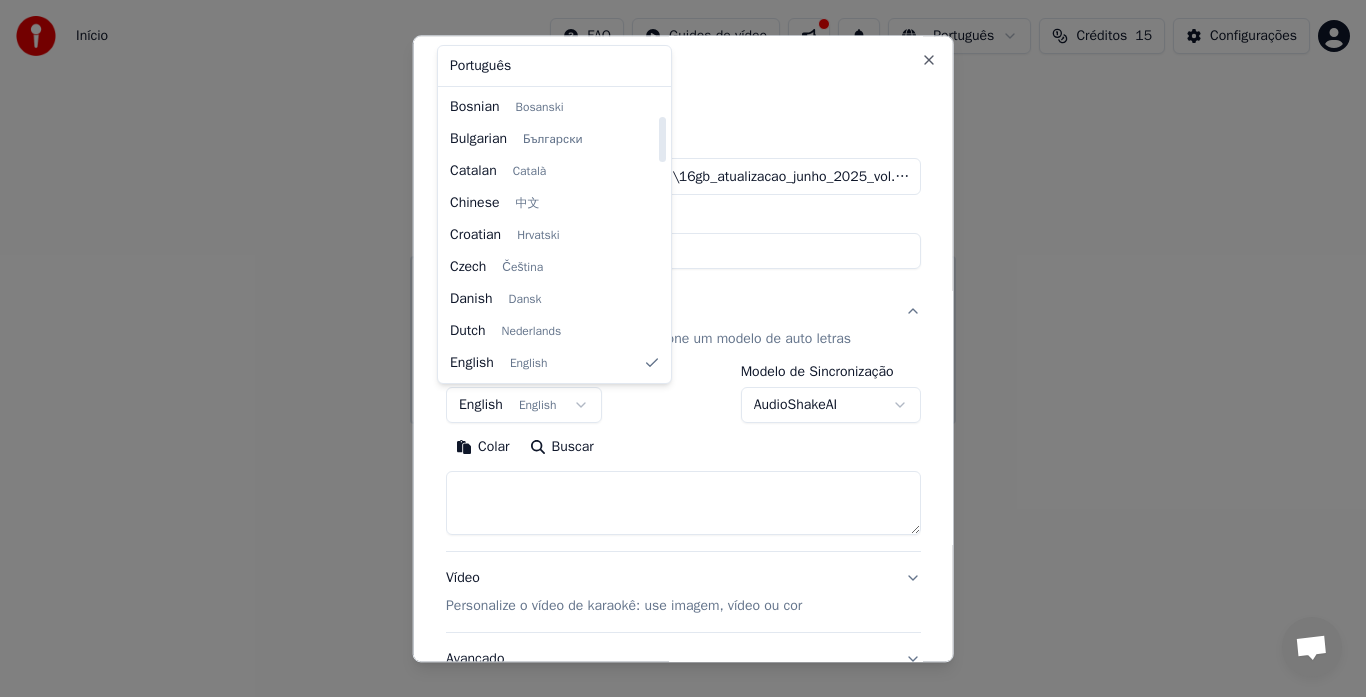 select on "**" 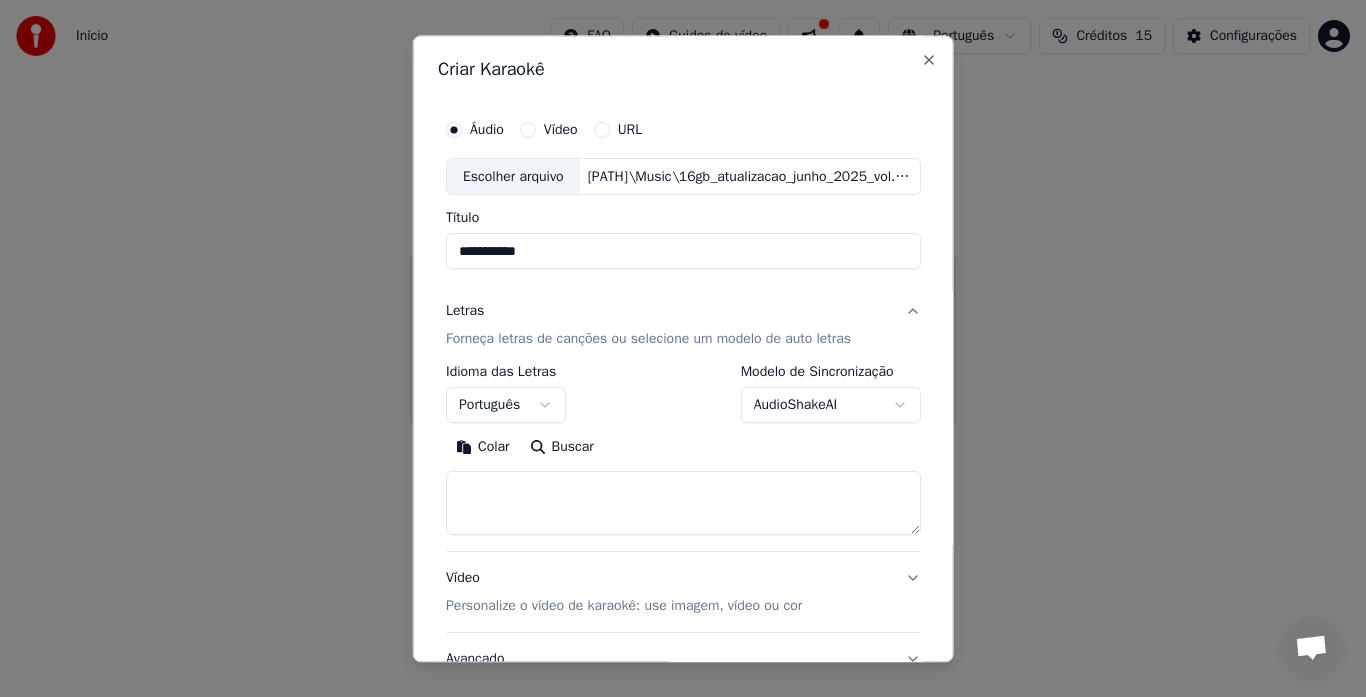 click on "Buscar" at bounding box center [561, 448] 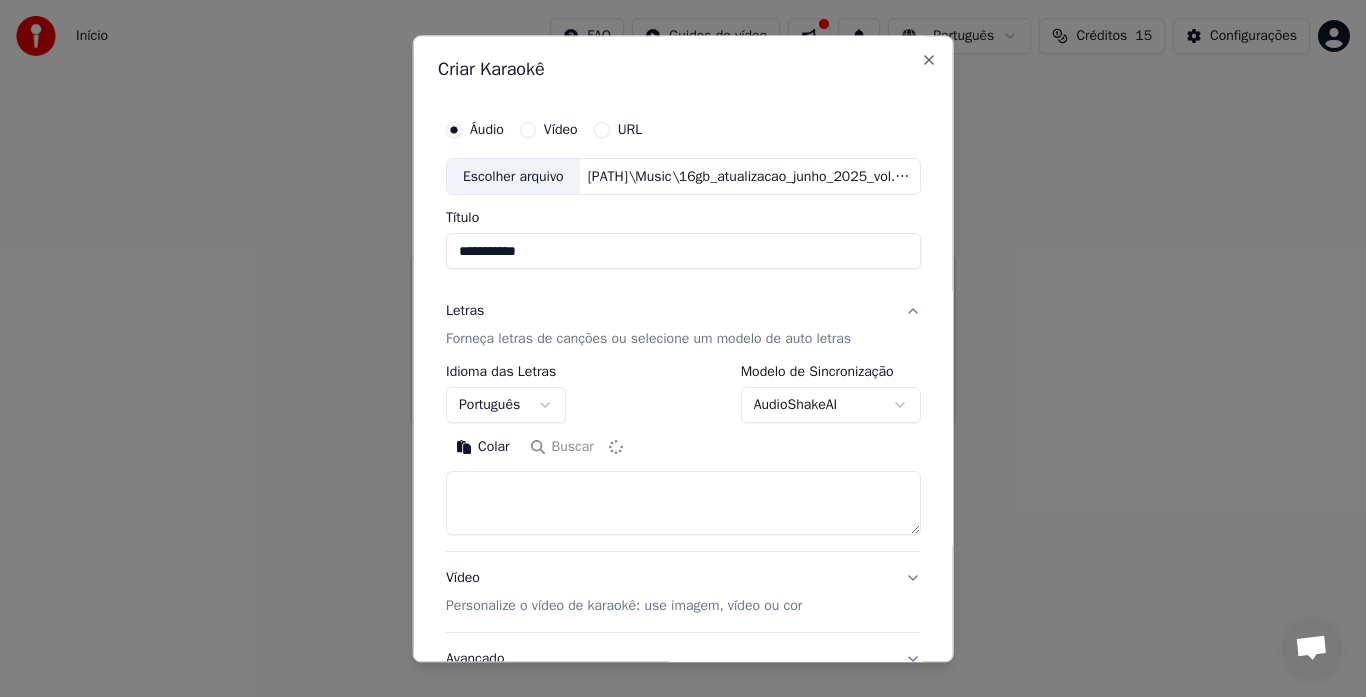 type on "**********" 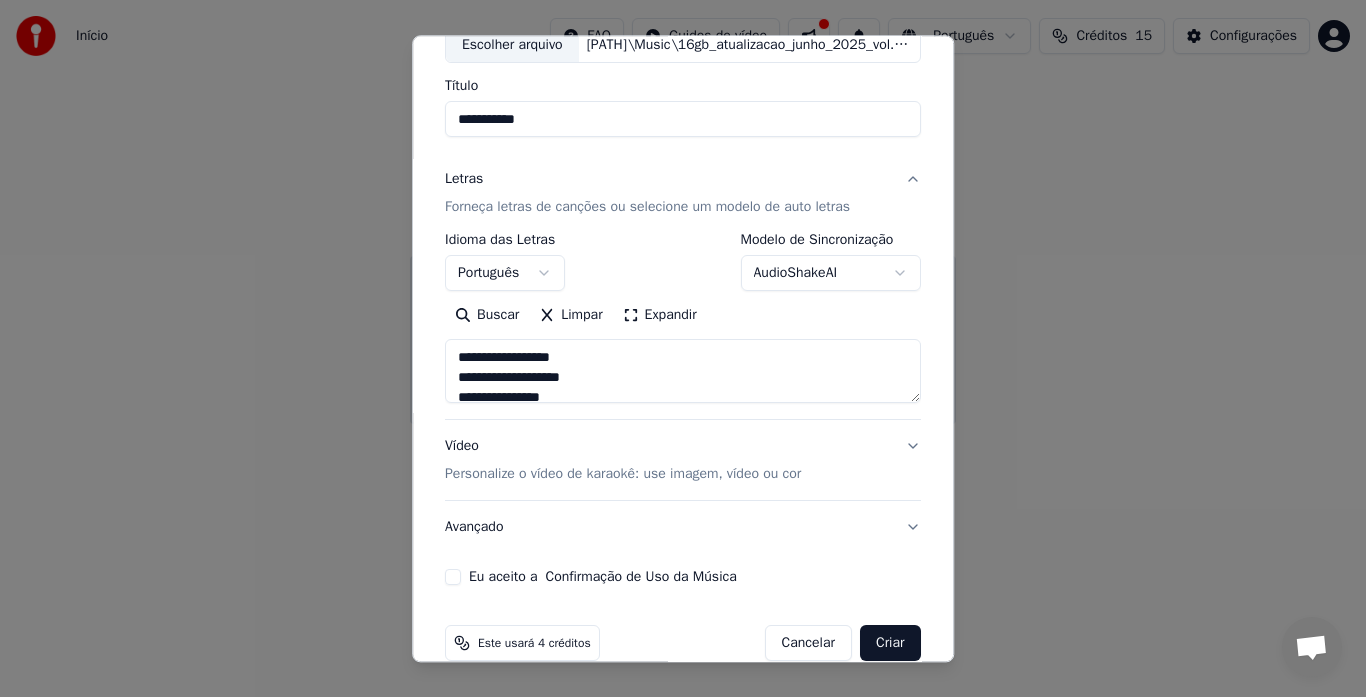 scroll, scrollTop: 133, scrollLeft: 0, axis: vertical 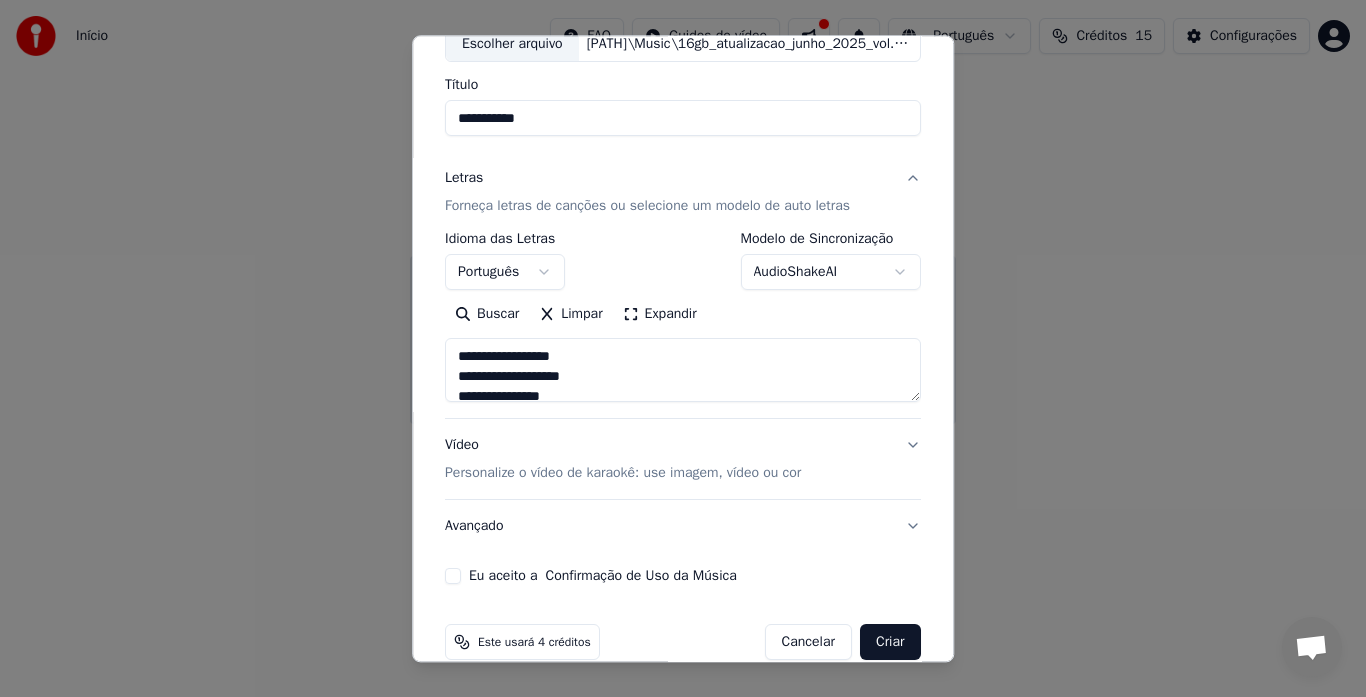 click on "Personalize o vídeo de karaokê: use imagem, vídeo ou cor" at bounding box center [623, 474] 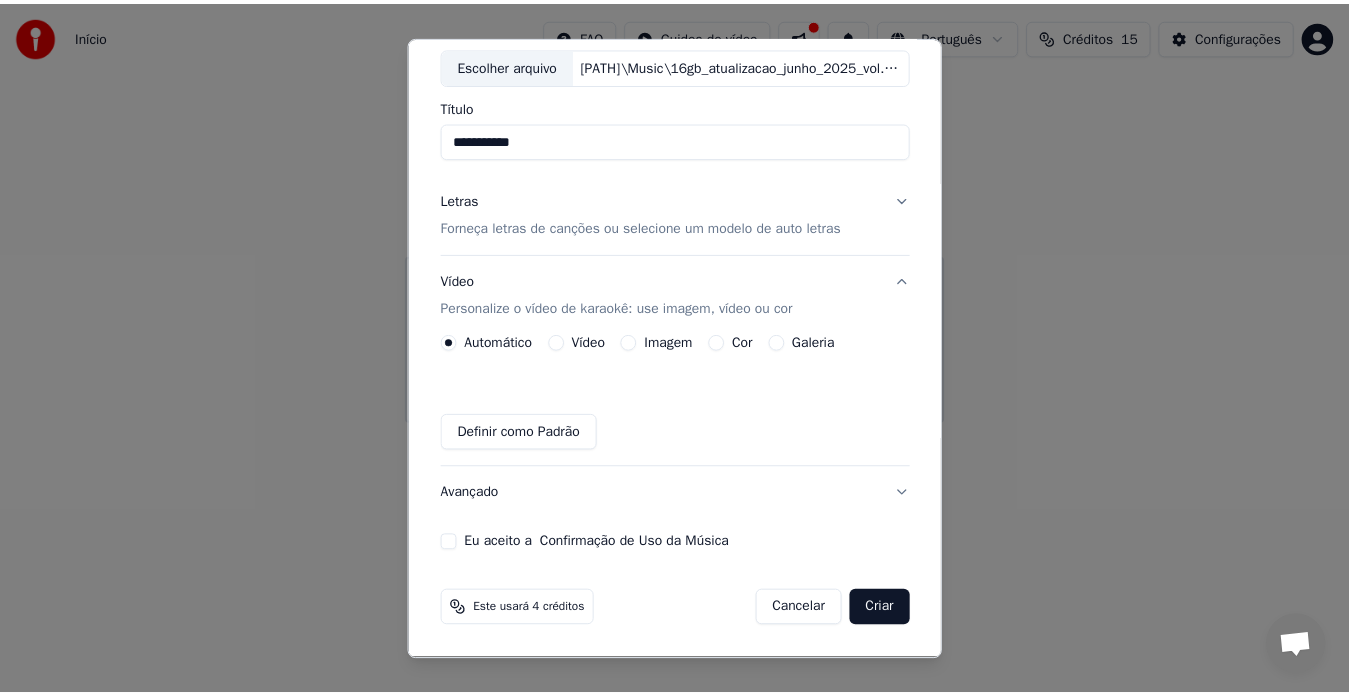 scroll, scrollTop: 111, scrollLeft: 0, axis: vertical 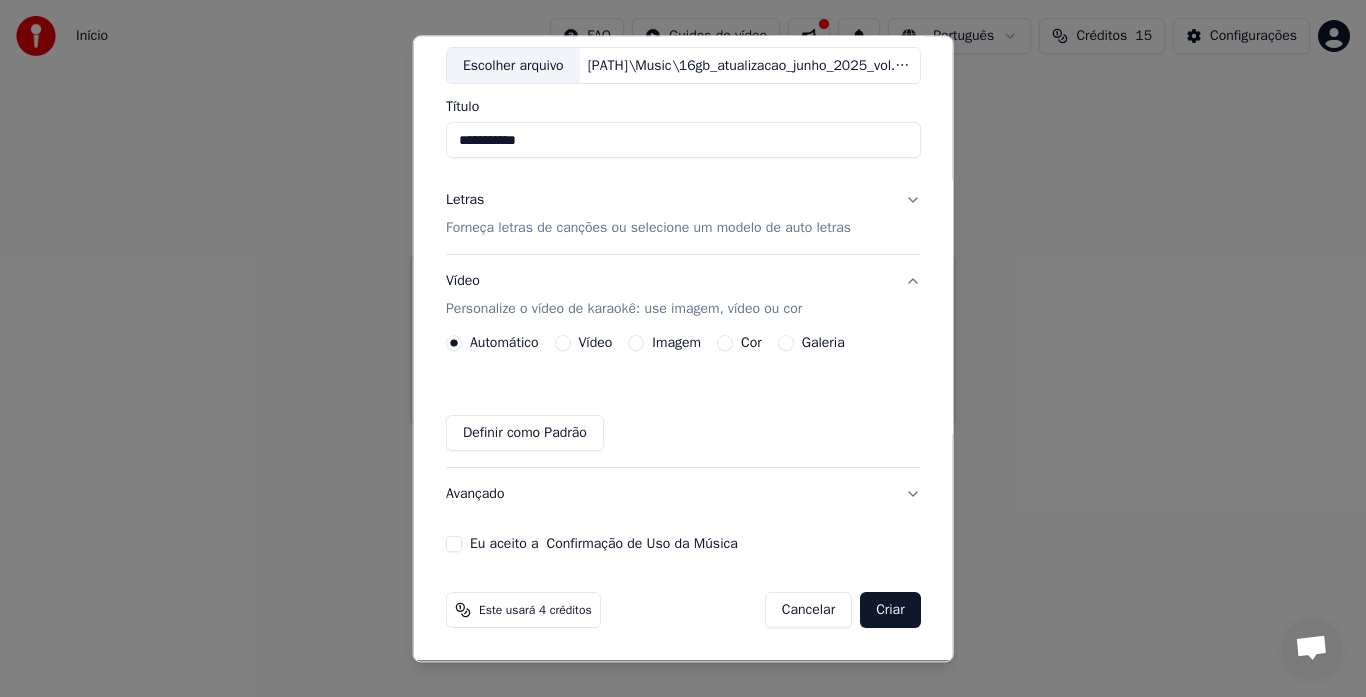 click on "Definir como Padrão" at bounding box center (525, 434) 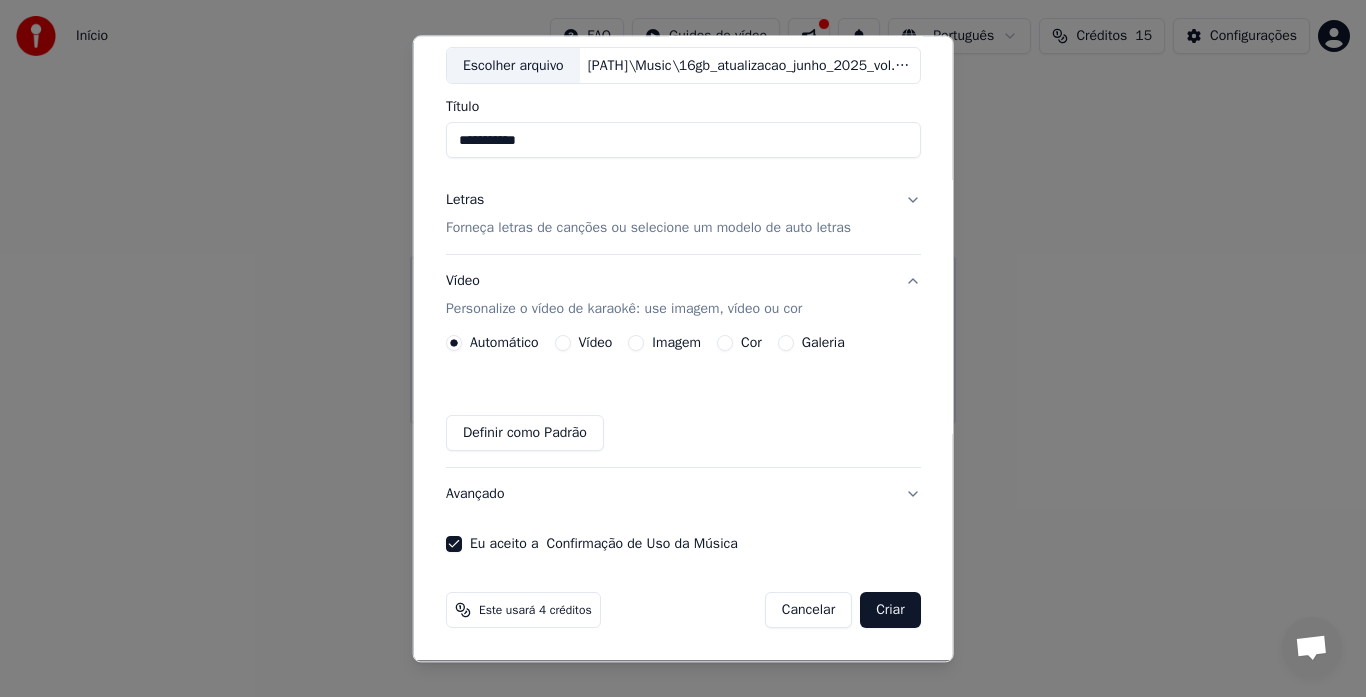 click on "Criar" at bounding box center [890, 611] 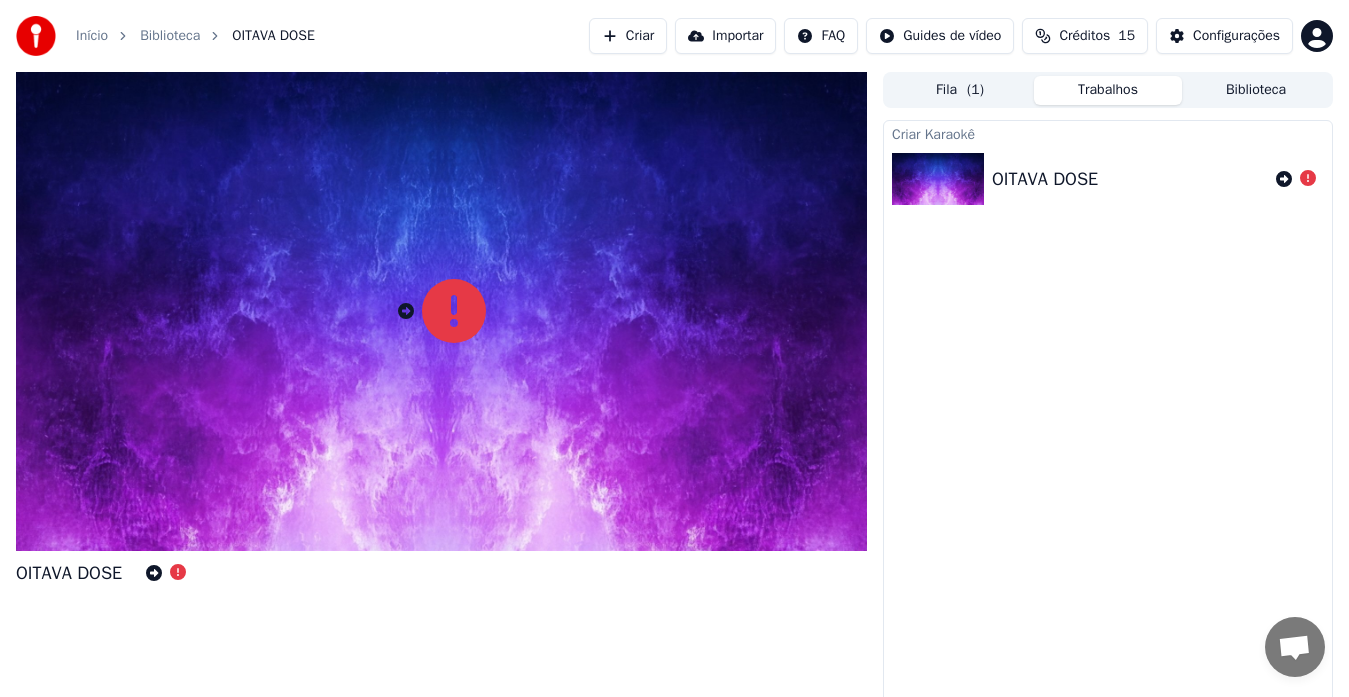 click at bounding box center [441, 311] 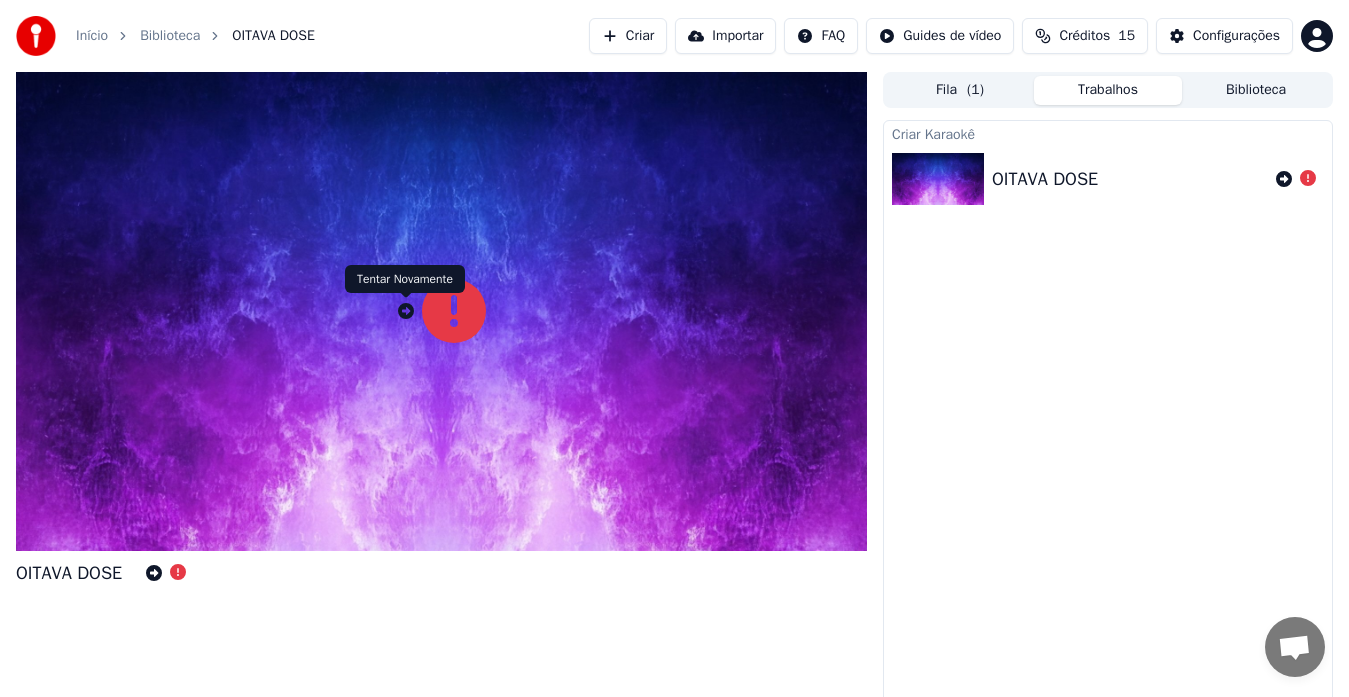 click 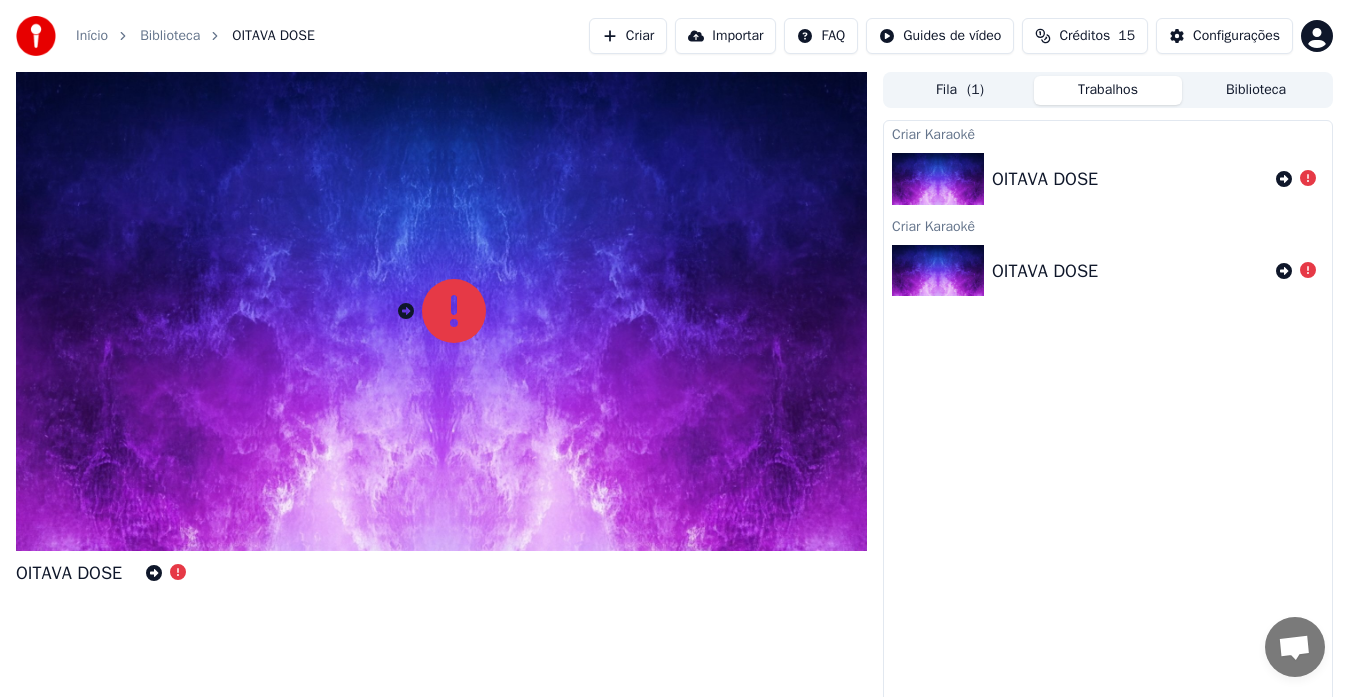 click 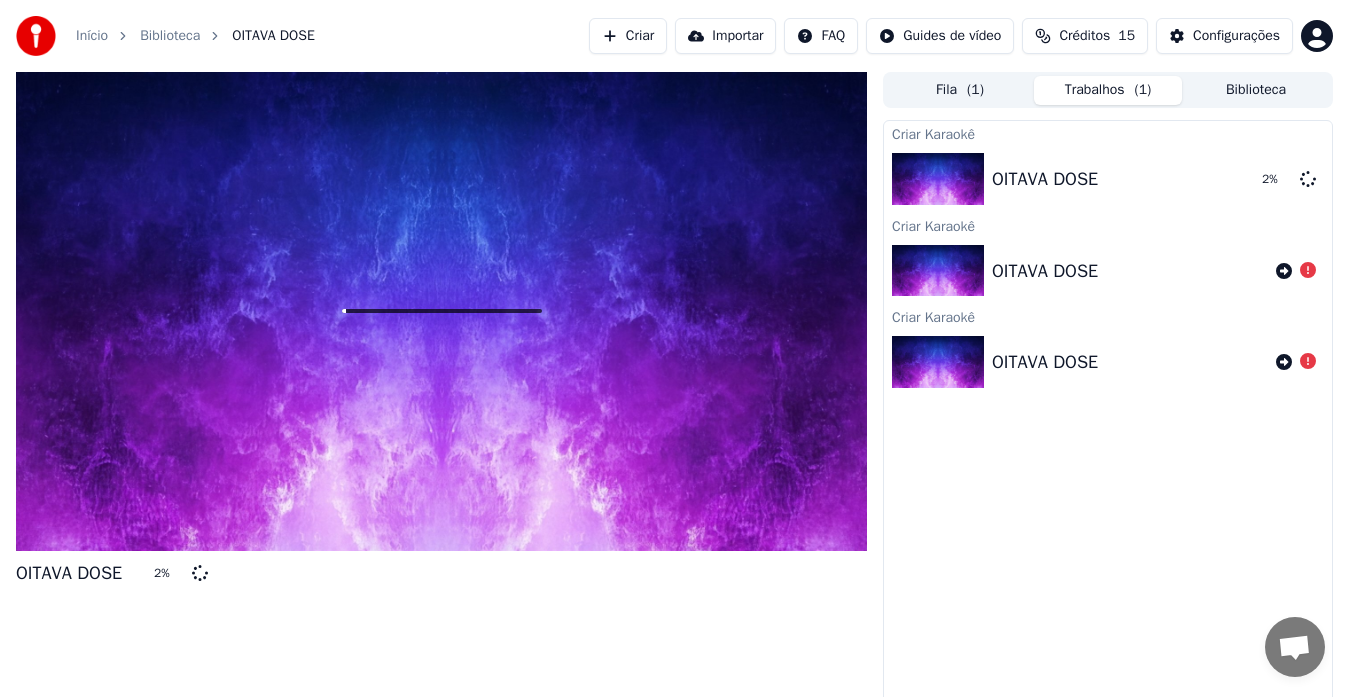 click on "OITAVA DOSE" at bounding box center (1130, 271) 